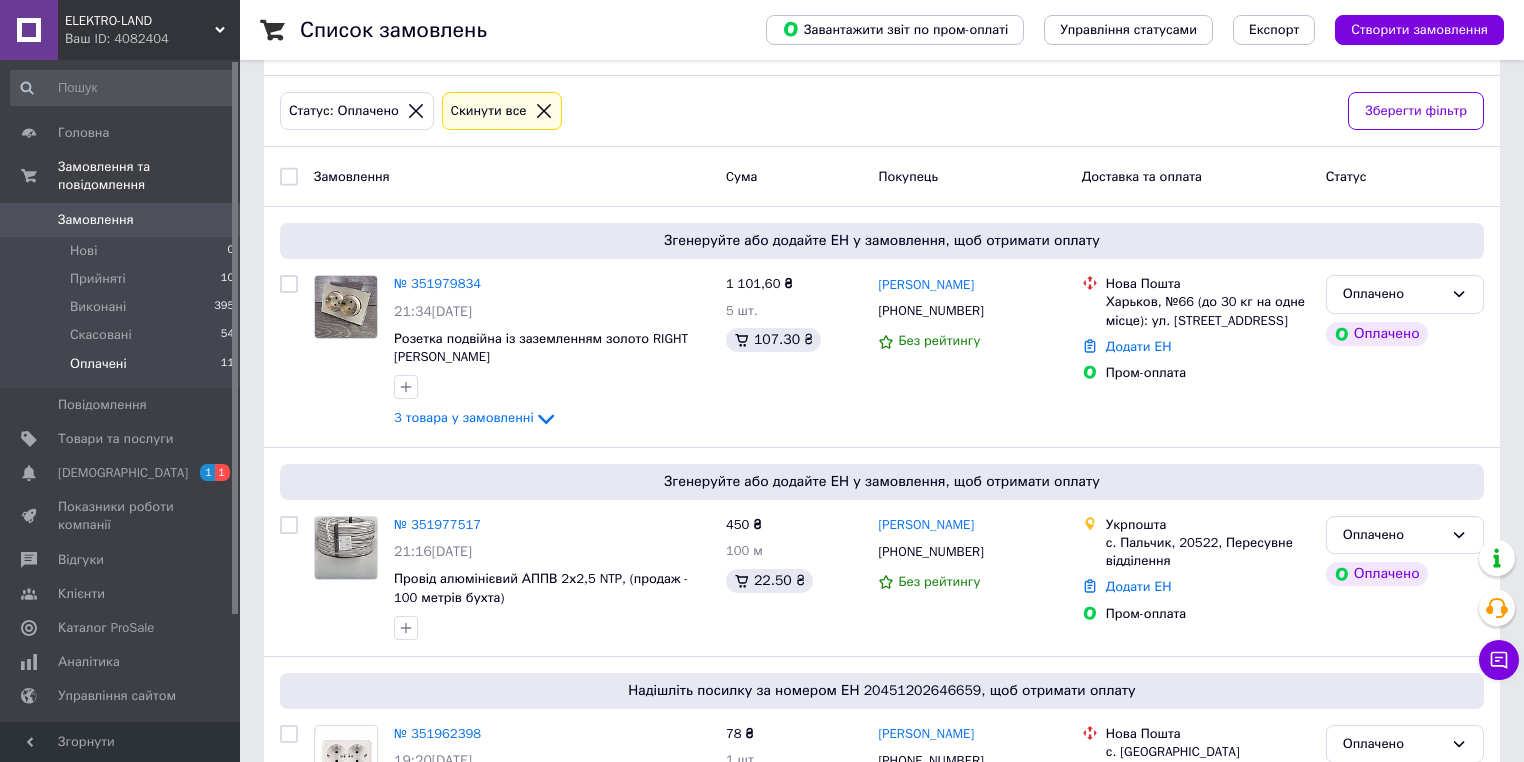 scroll, scrollTop: 80, scrollLeft: 0, axis: vertical 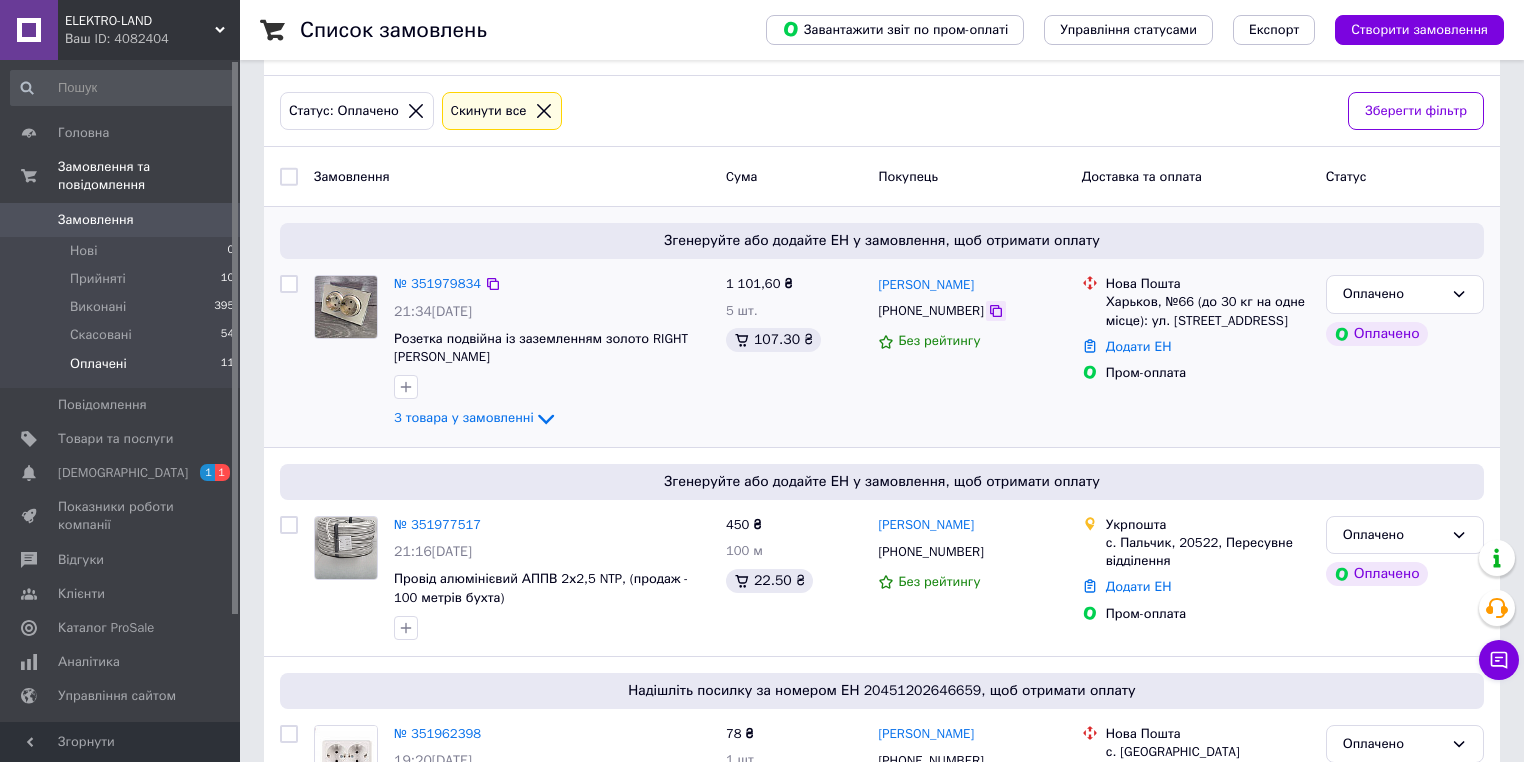 click 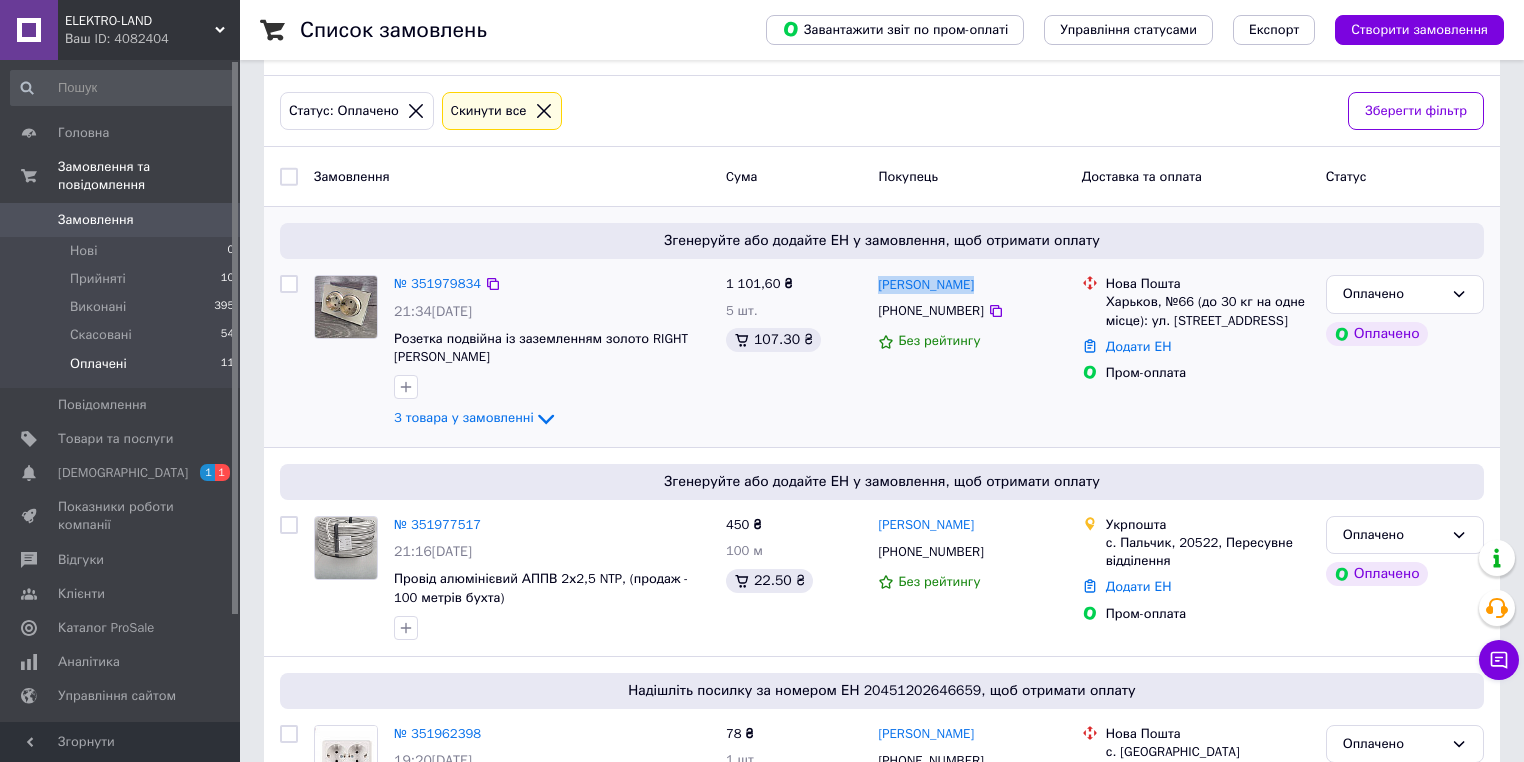 drag, startPoint x: 980, startPoint y: 282, endPoint x: 876, endPoint y: 280, distance: 104.019226 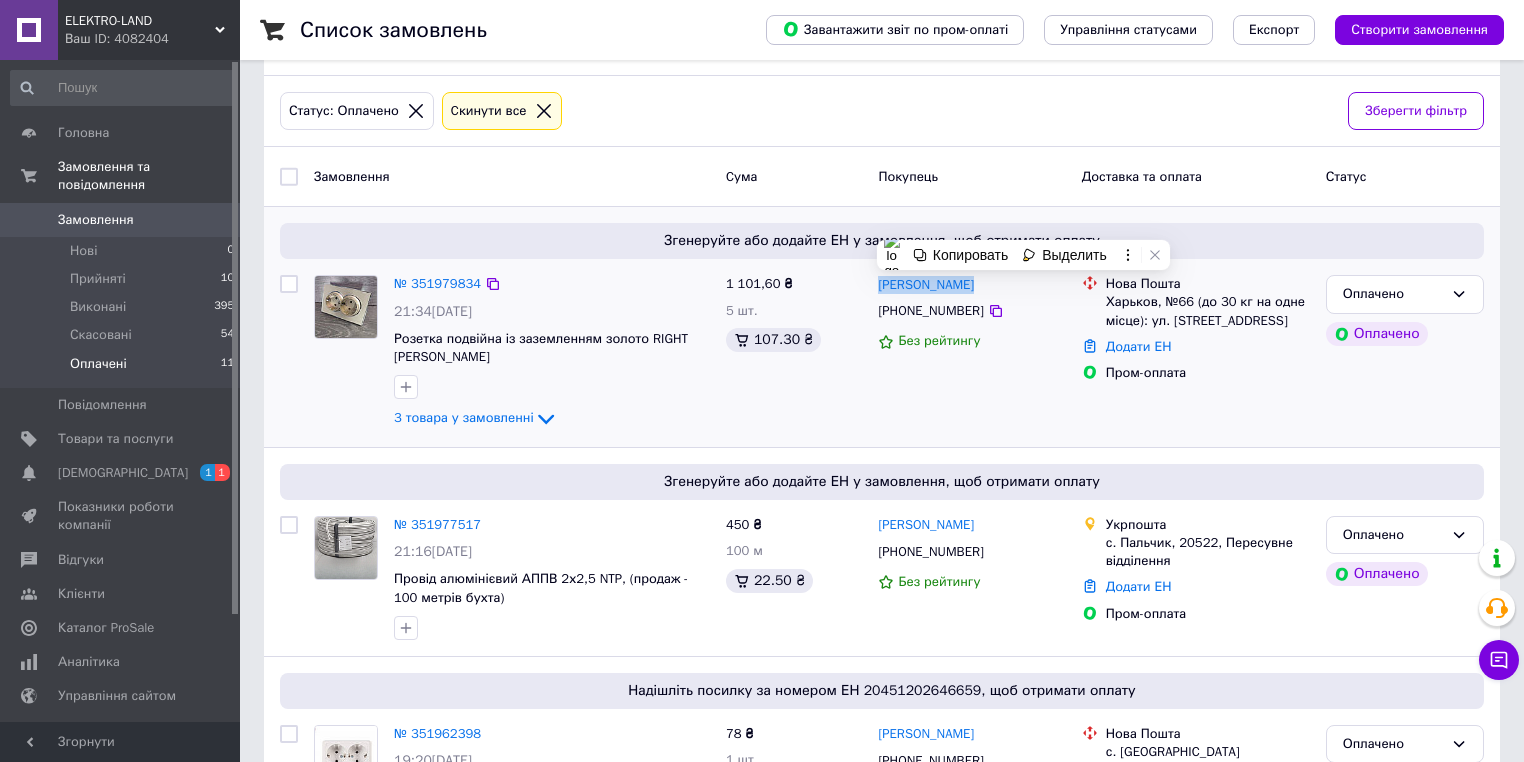 copy on "Олена Галушко" 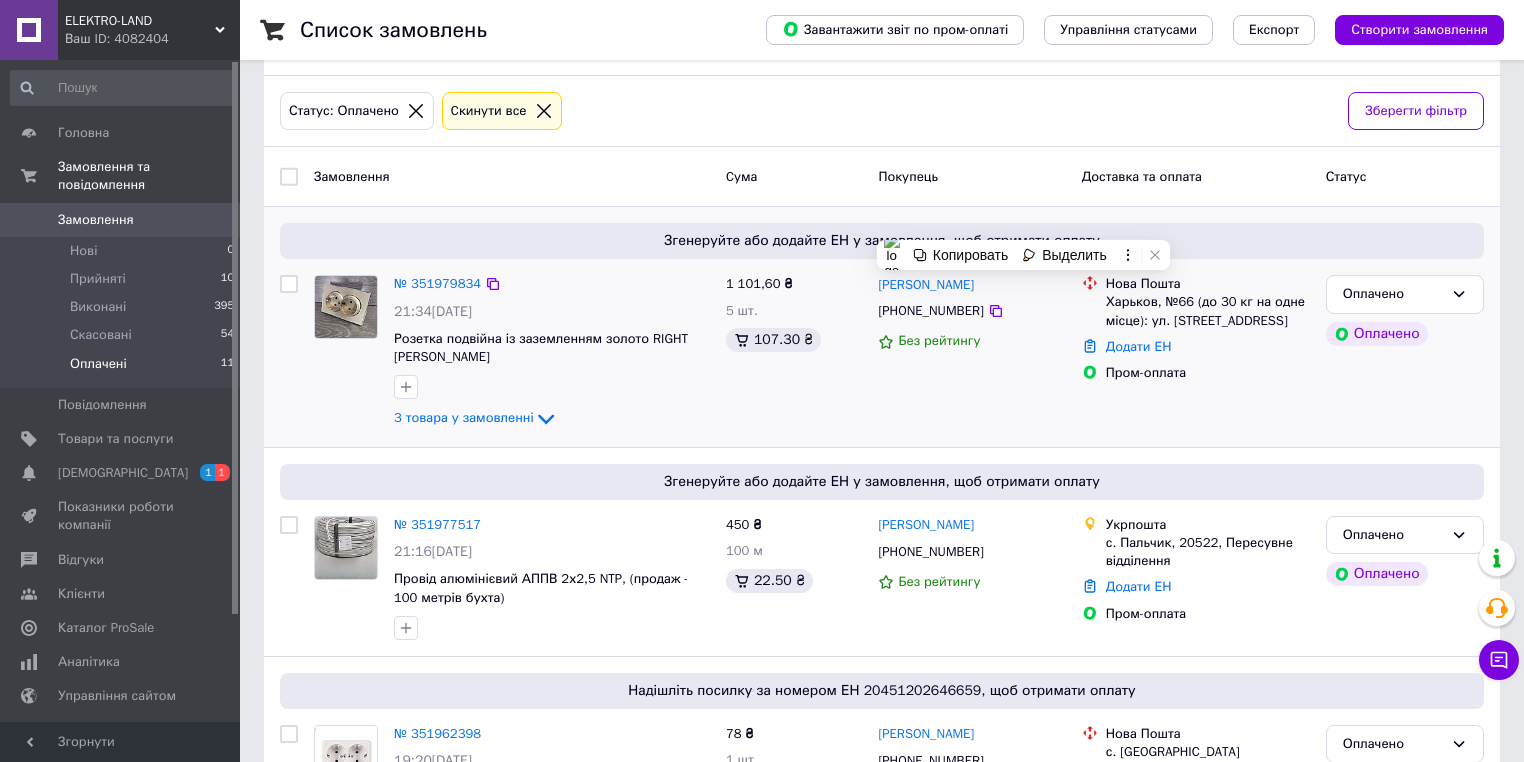 click on "3 товара у замовленні" 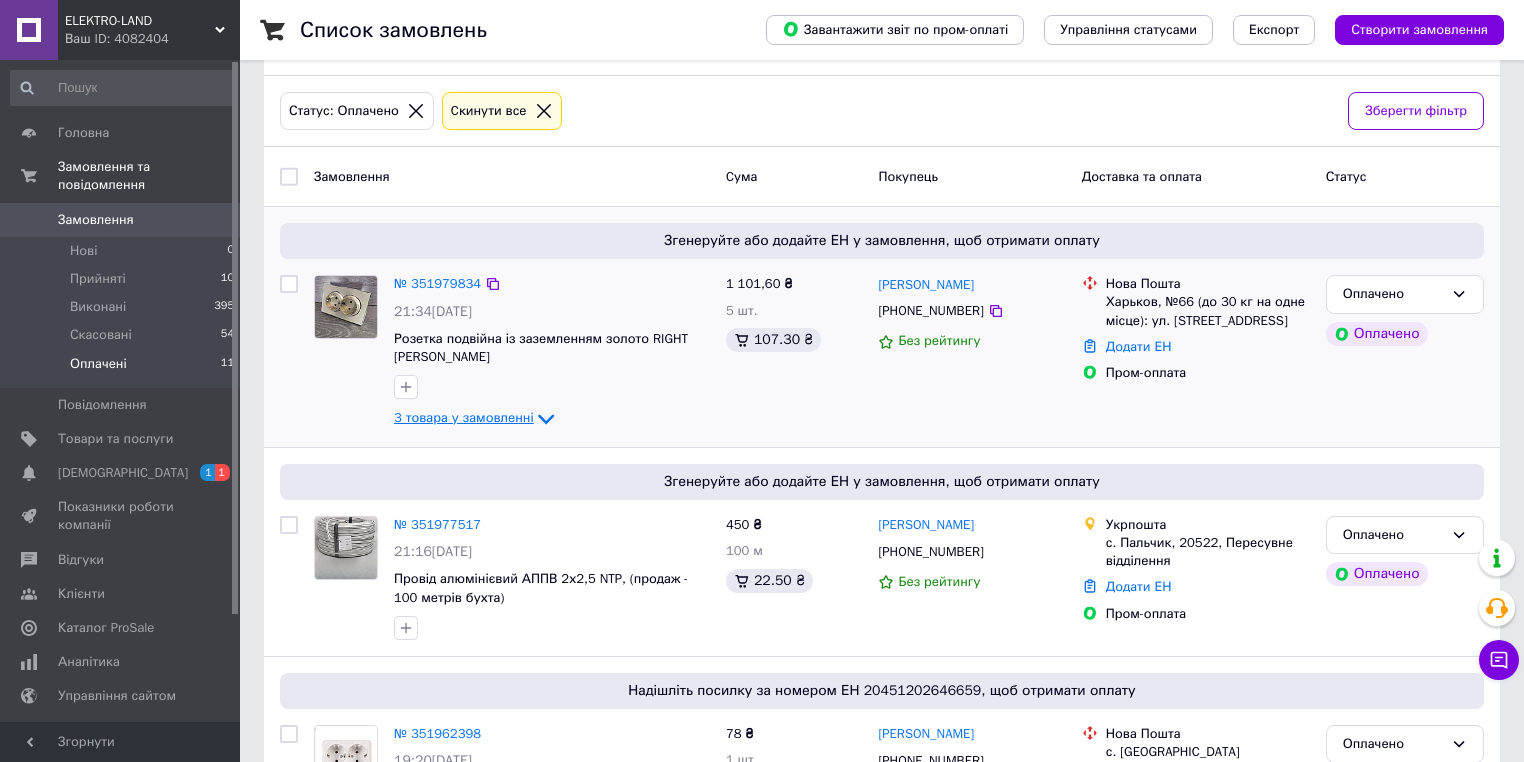 click on "3 товара у замовленні" at bounding box center (464, 418) 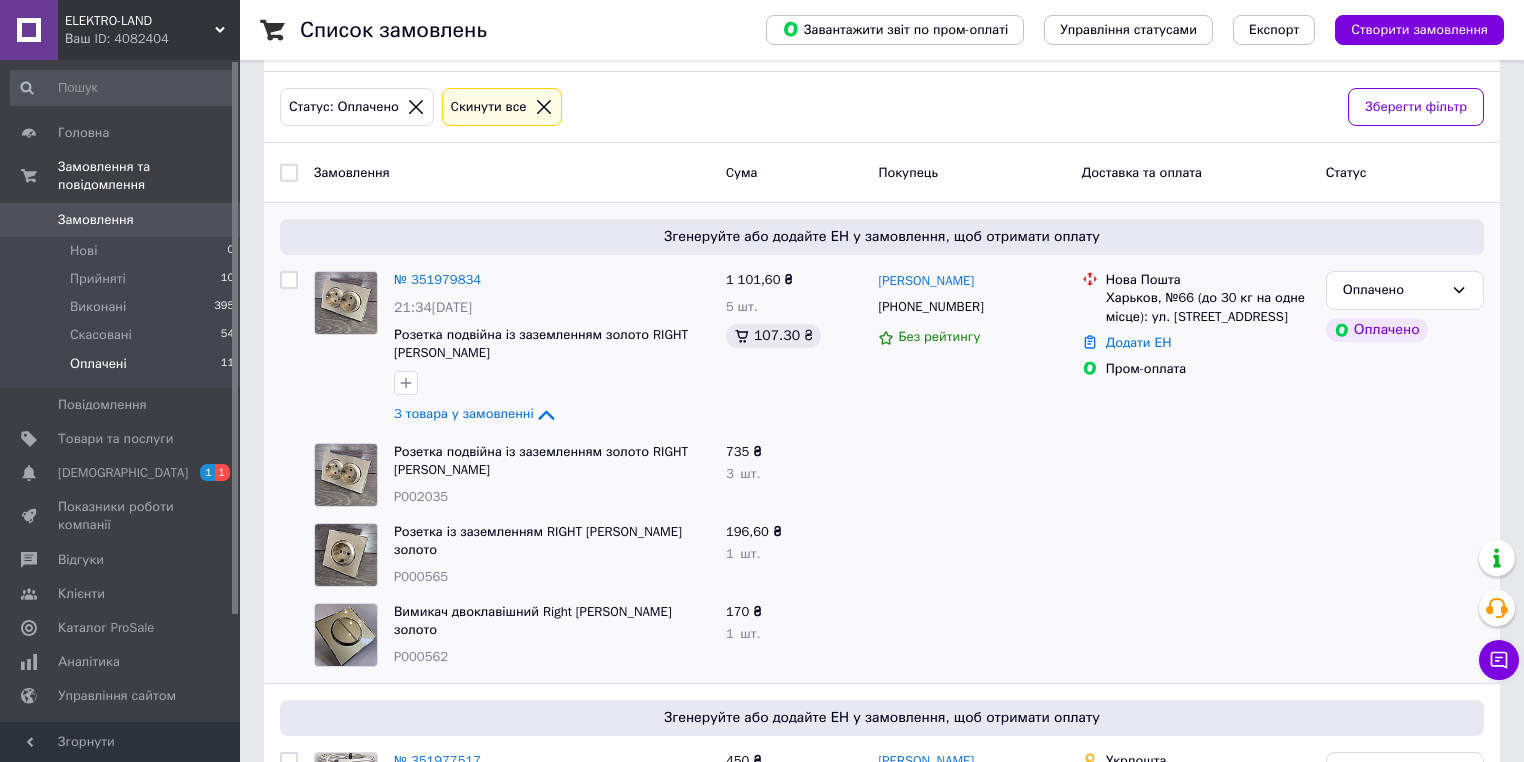 scroll, scrollTop: 80, scrollLeft: 0, axis: vertical 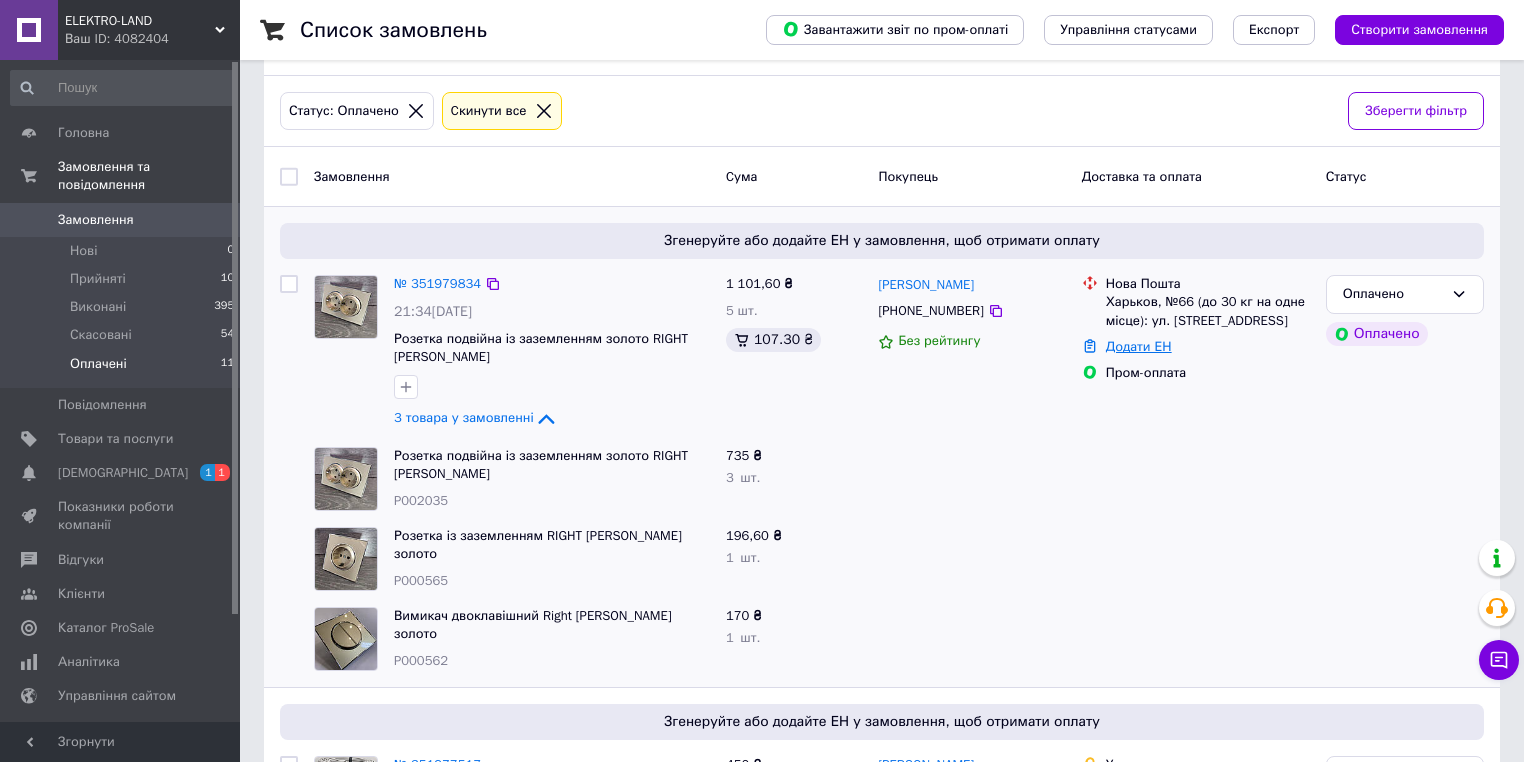 click on "Додати ЕН" at bounding box center (1139, 346) 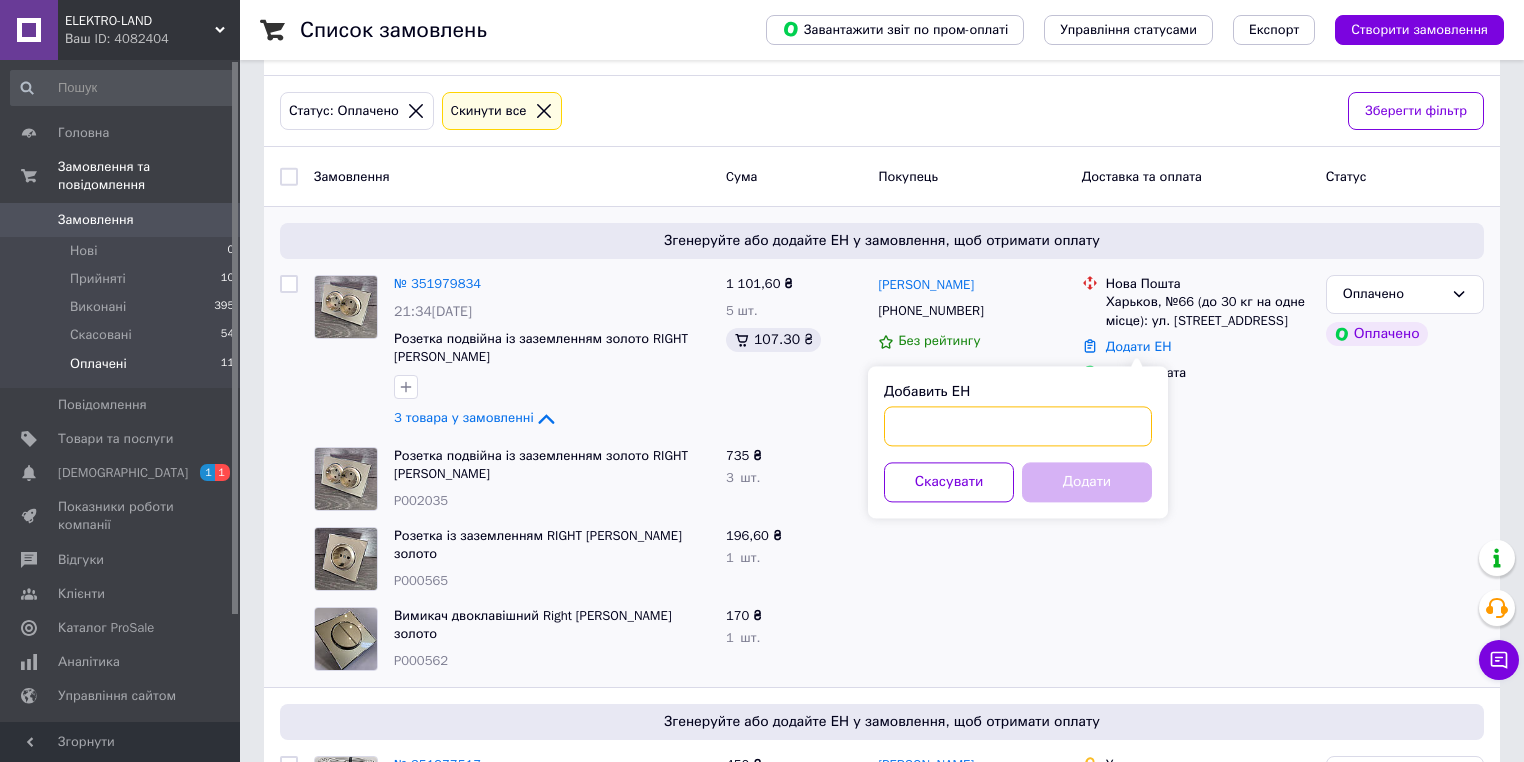 click on "Добавить ЕН" at bounding box center [1018, 426] 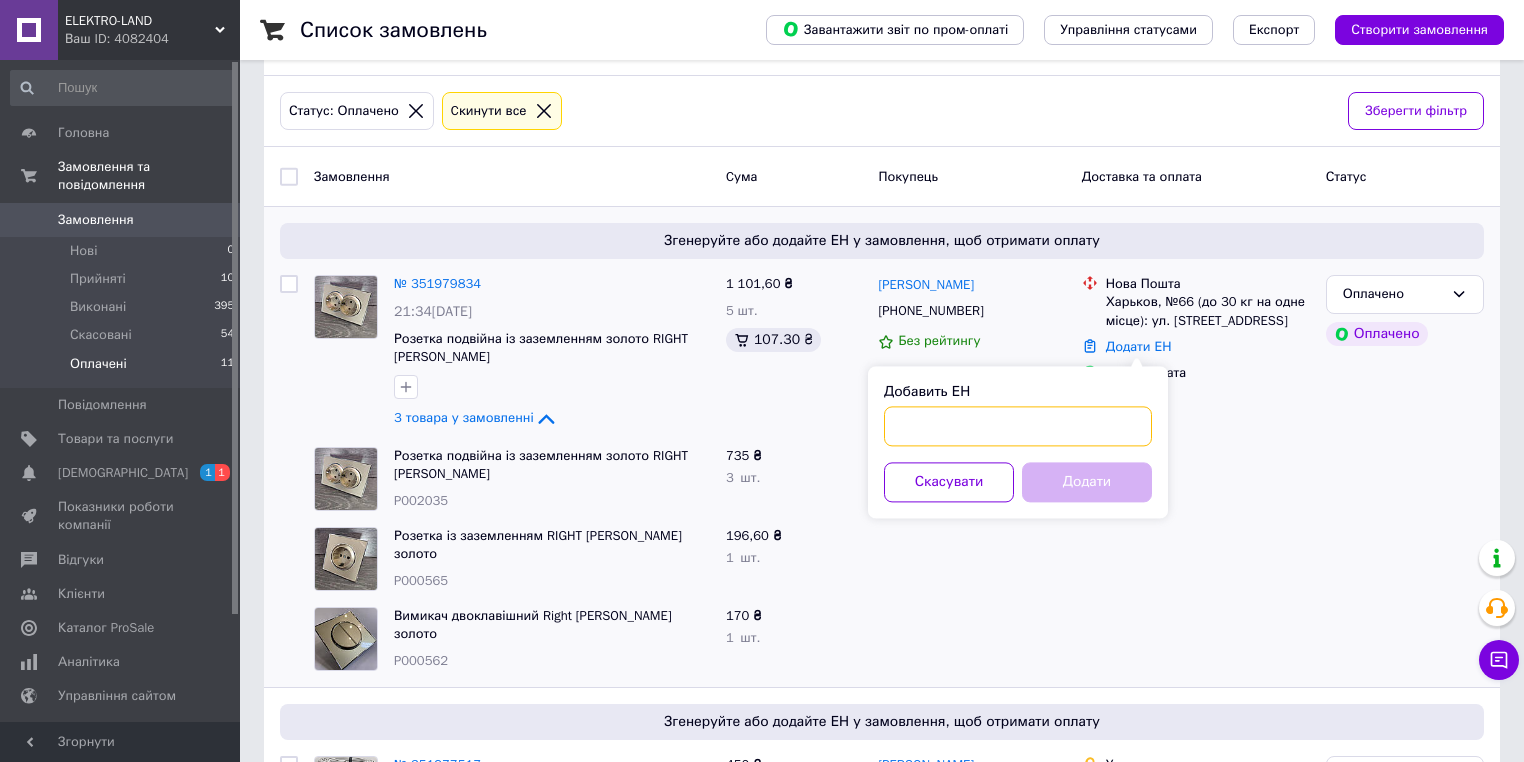 paste on "20451202704172" 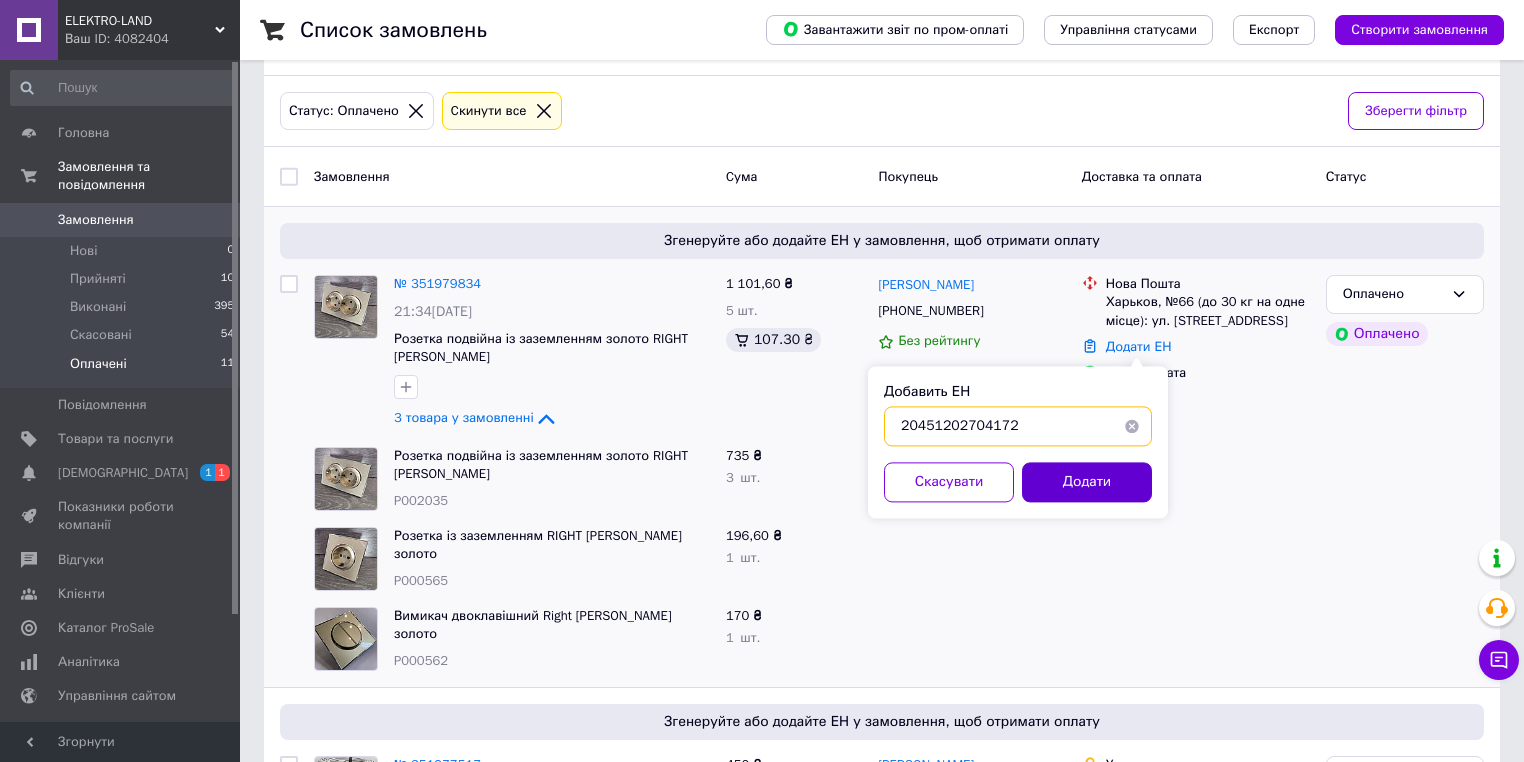 type on "20451202704172" 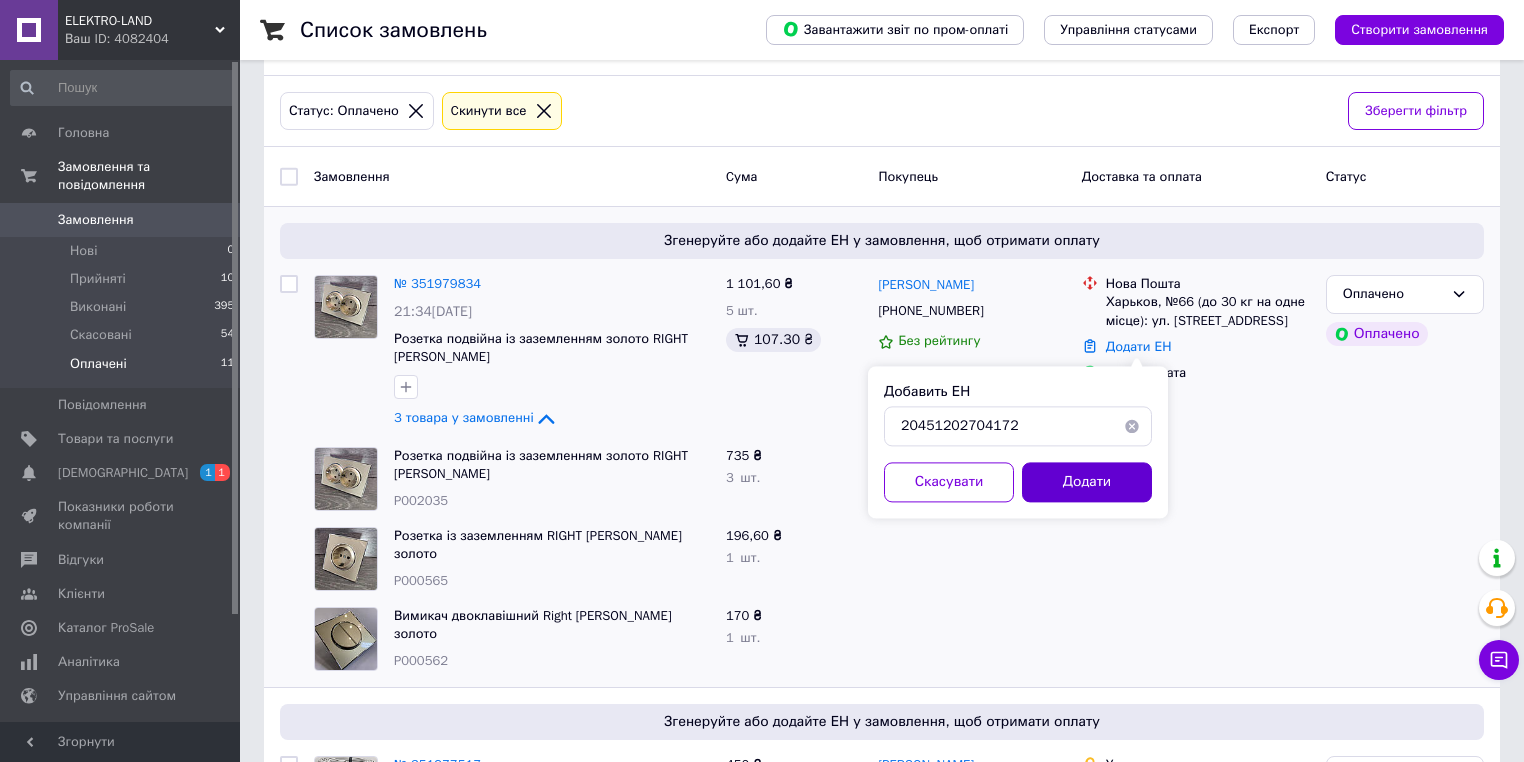 click on "Додати" at bounding box center [1087, 482] 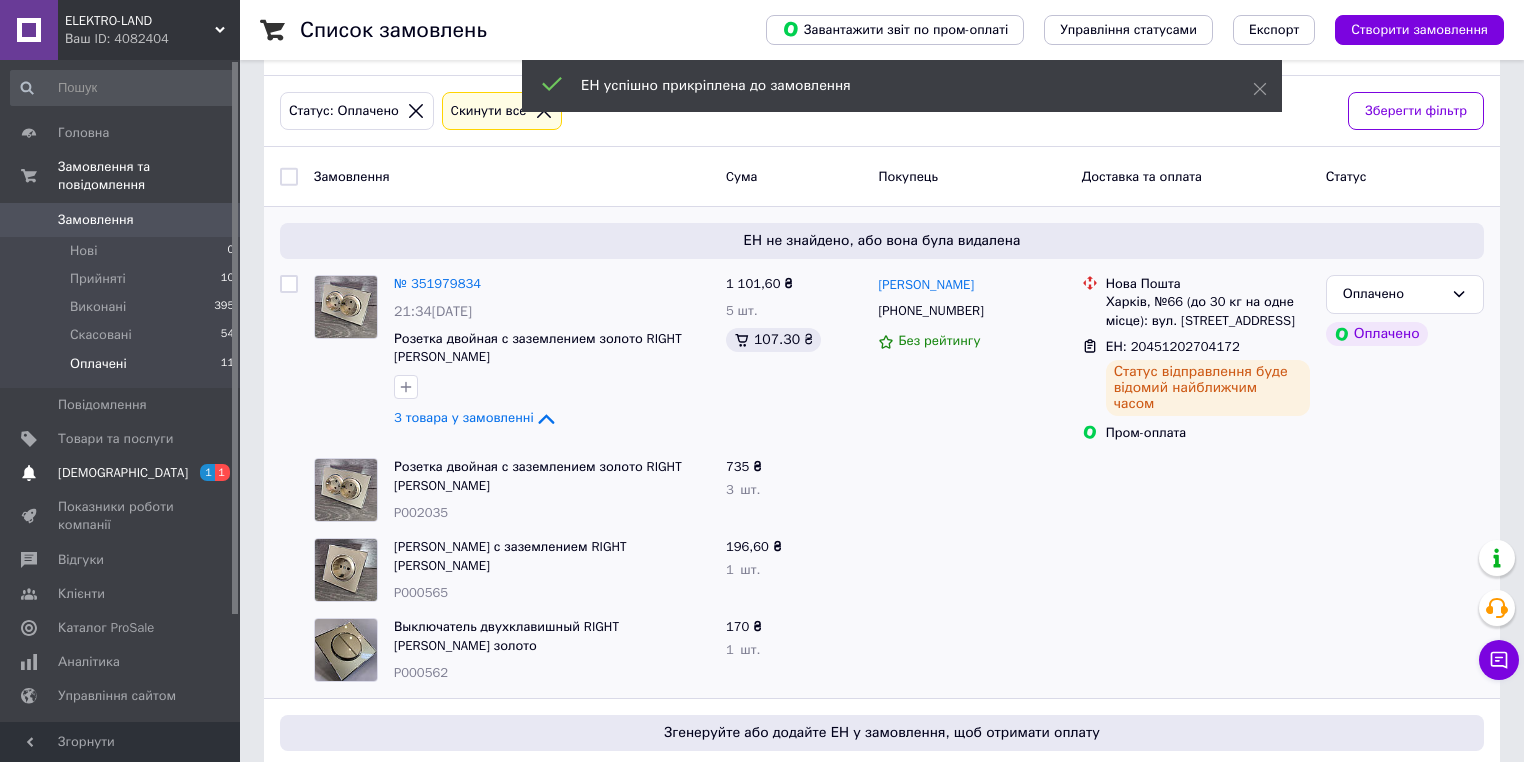 click on "[DEMOGRAPHIC_DATA]" at bounding box center (121, 473) 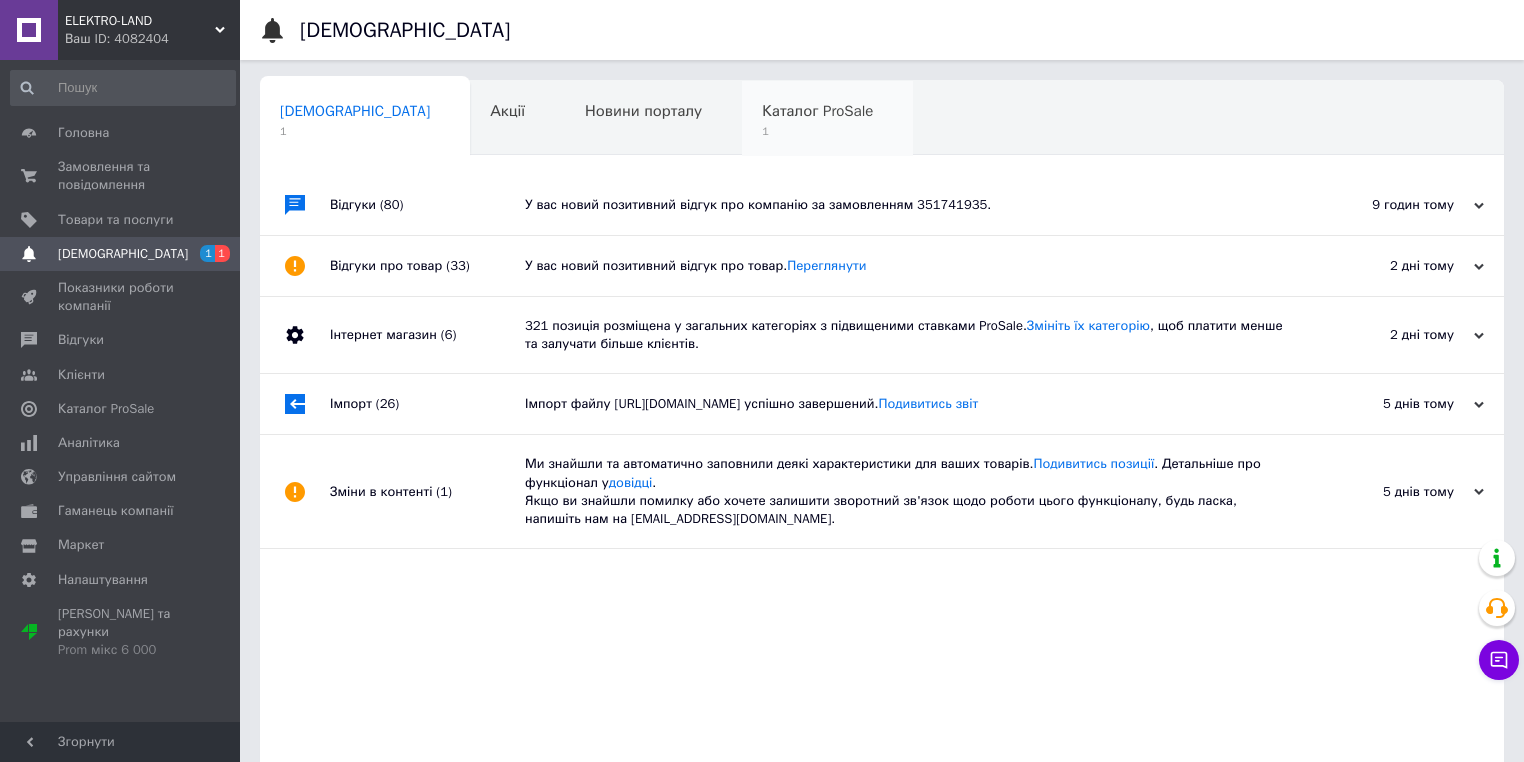 click on "Каталог ProSale" at bounding box center [817, 111] 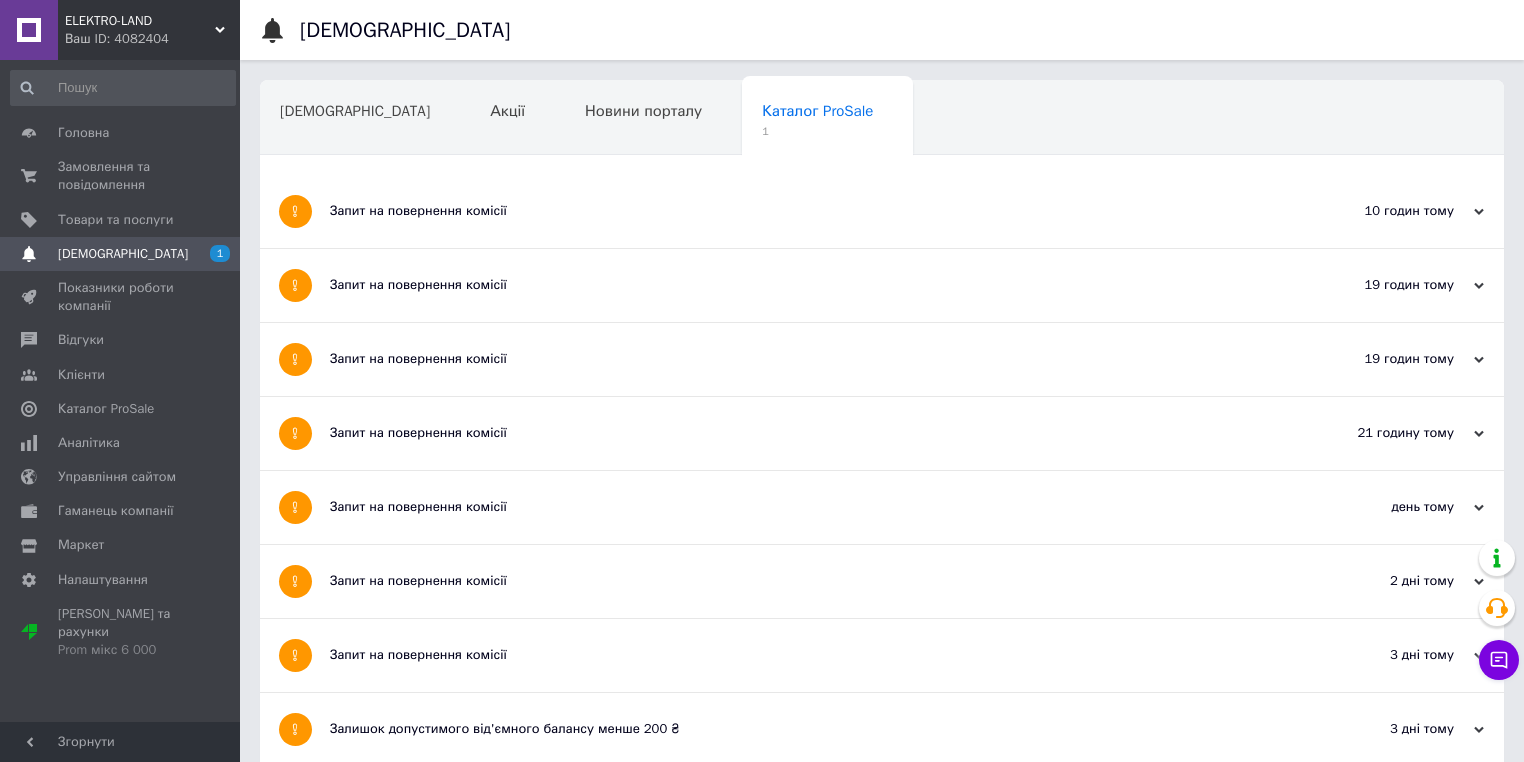 click on "Запит на повернення комісії" at bounding box center [807, 211] 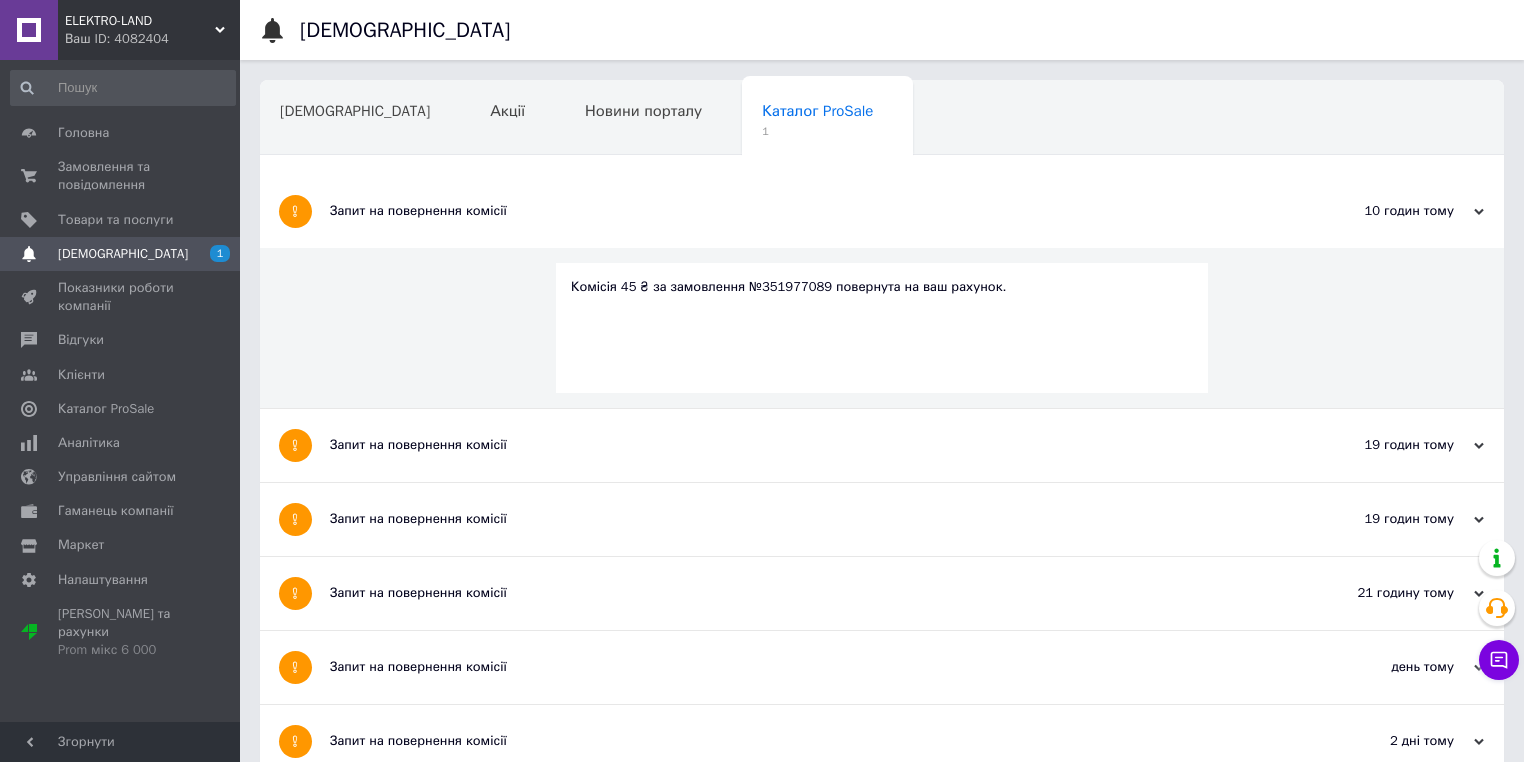 click on "Запит на повернення комісії" at bounding box center (807, 211) 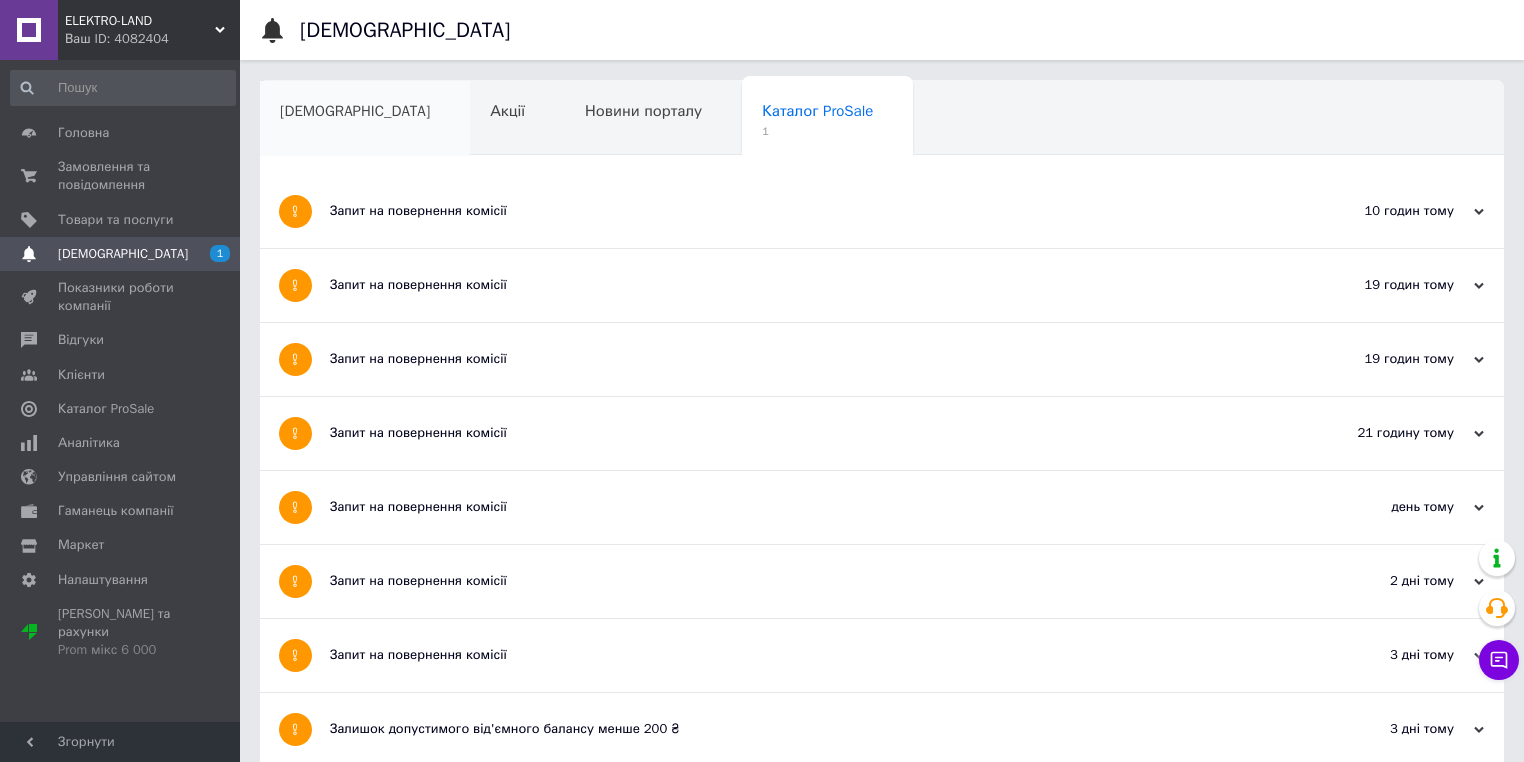 click on "[DEMOGRAPHIC_DATA]" at bounding box center (355, 111) 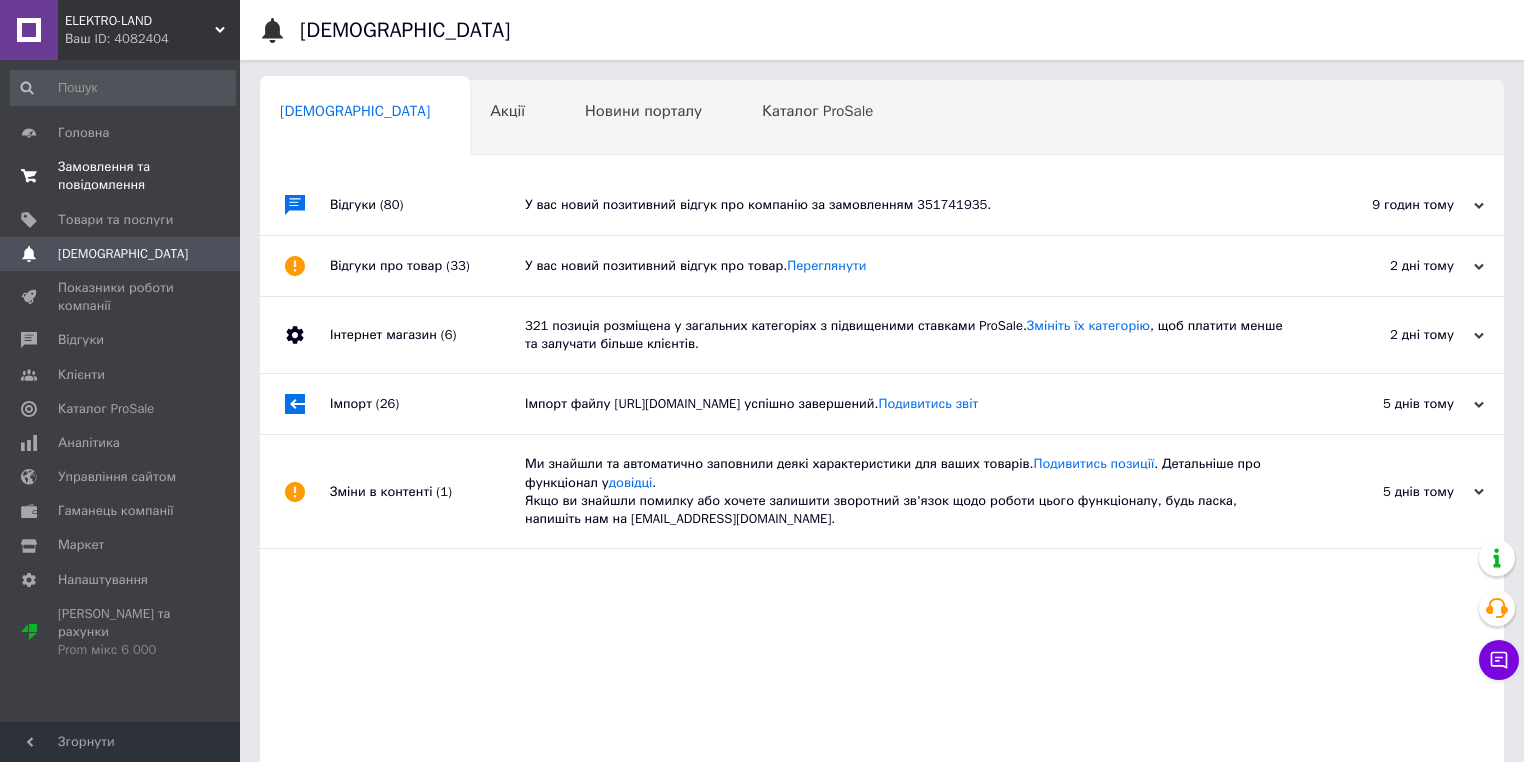click on "Замовлення та повідомлення" at bounding box center (121, 176) 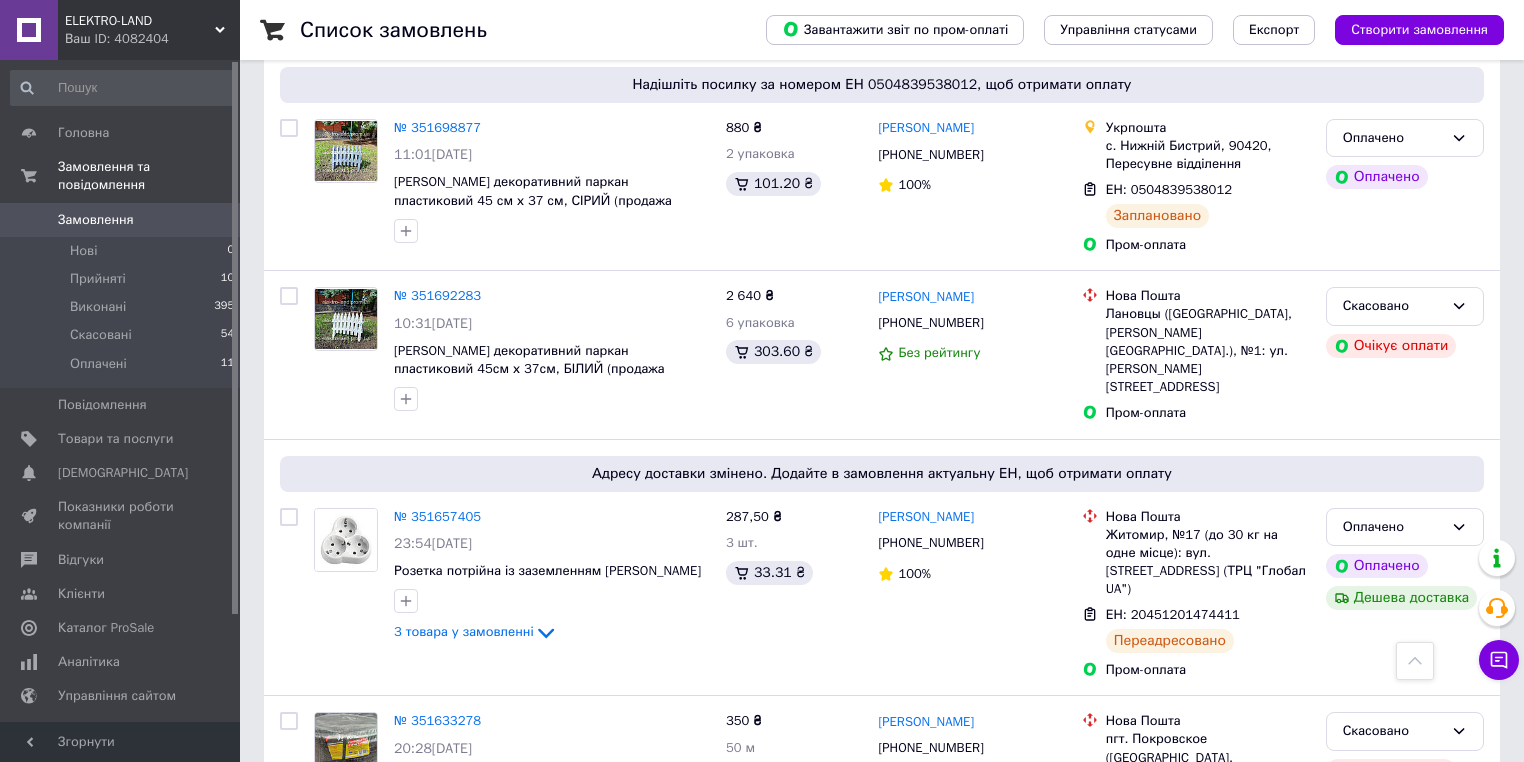 scroll, scrollTop: 2960, scrollLeft: 0, axis: vertical 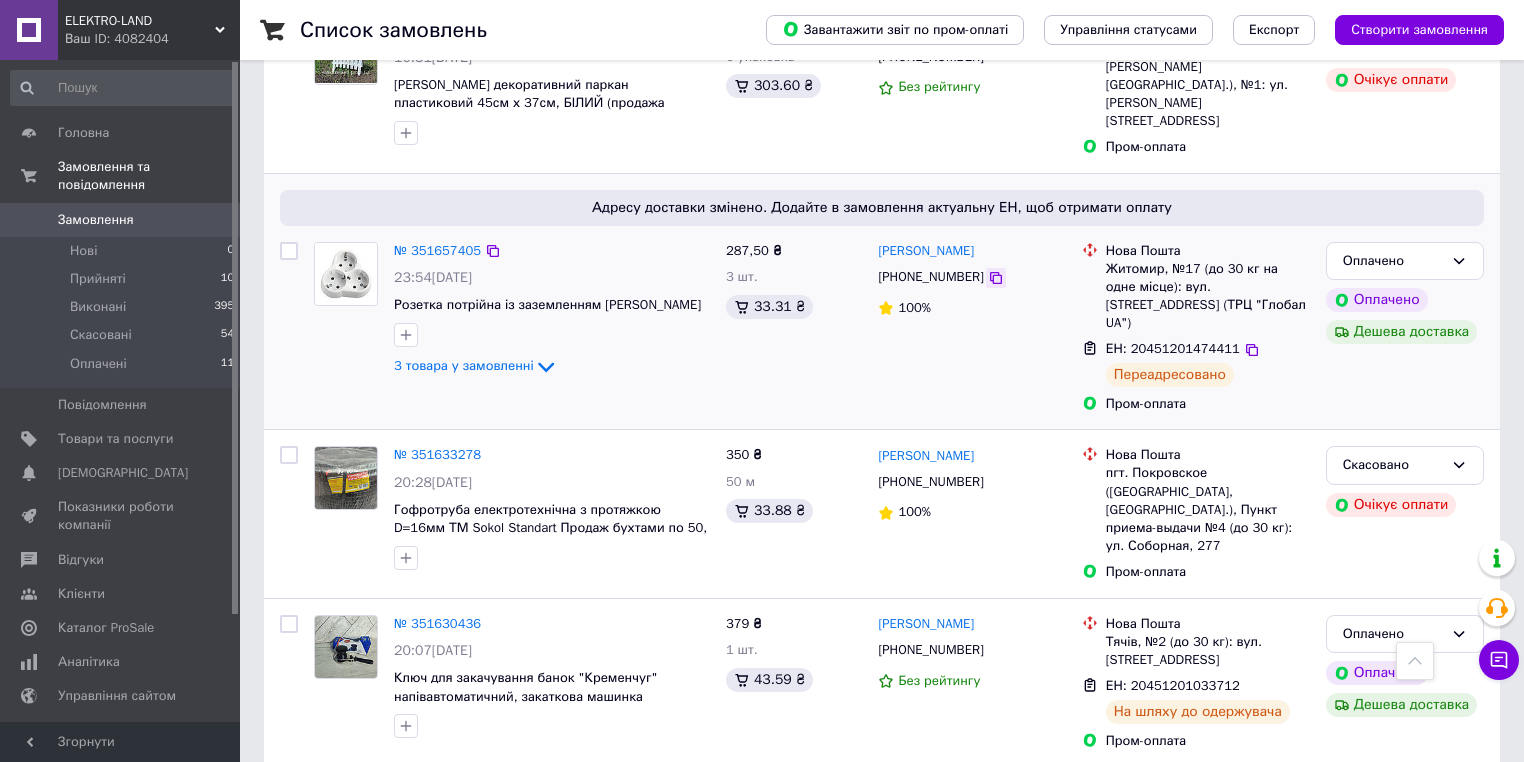 click 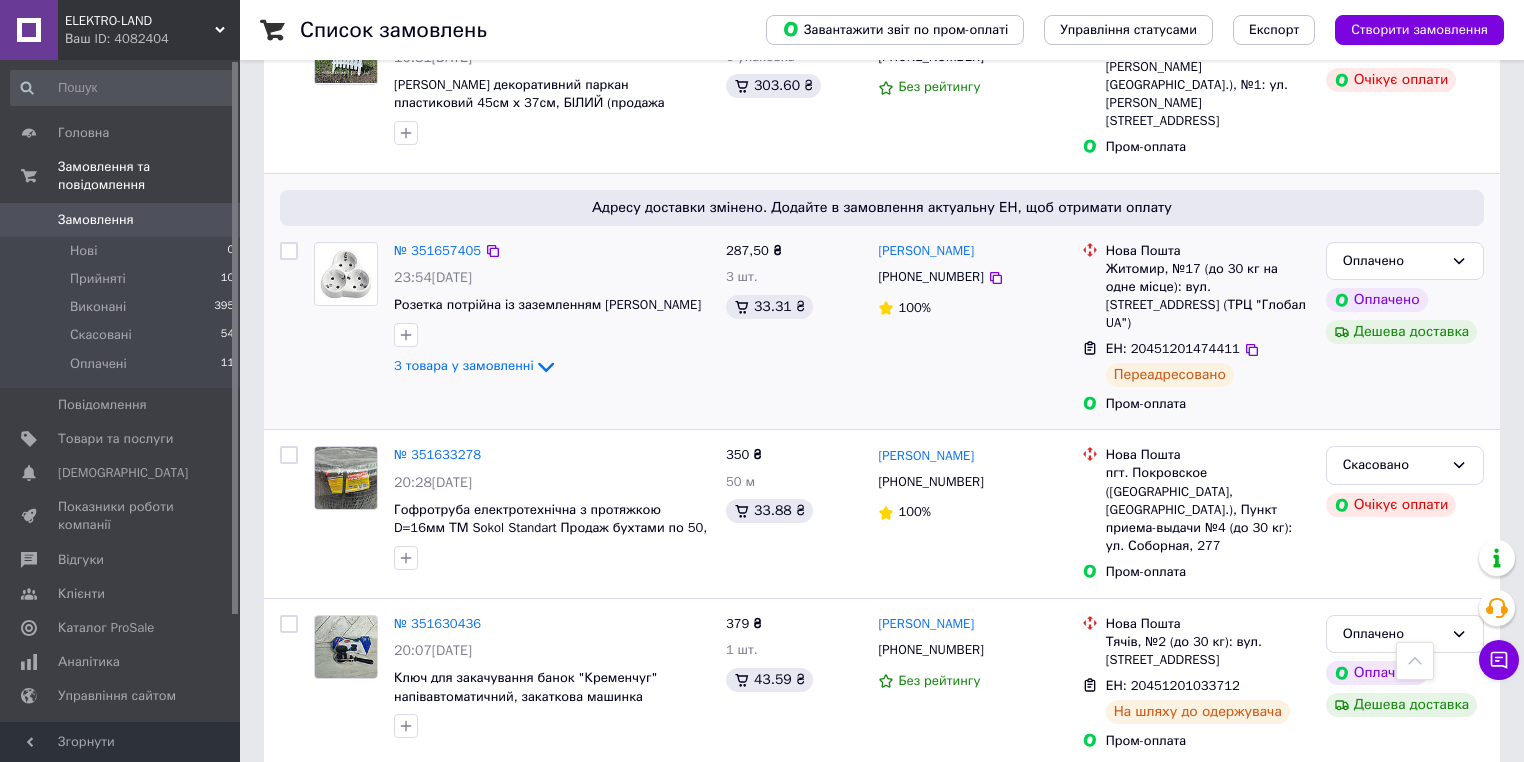 drag, startPoint x: 994, startPoint y: 184, endPoint x: 872, endPoint y: 180, distance: 122.06556 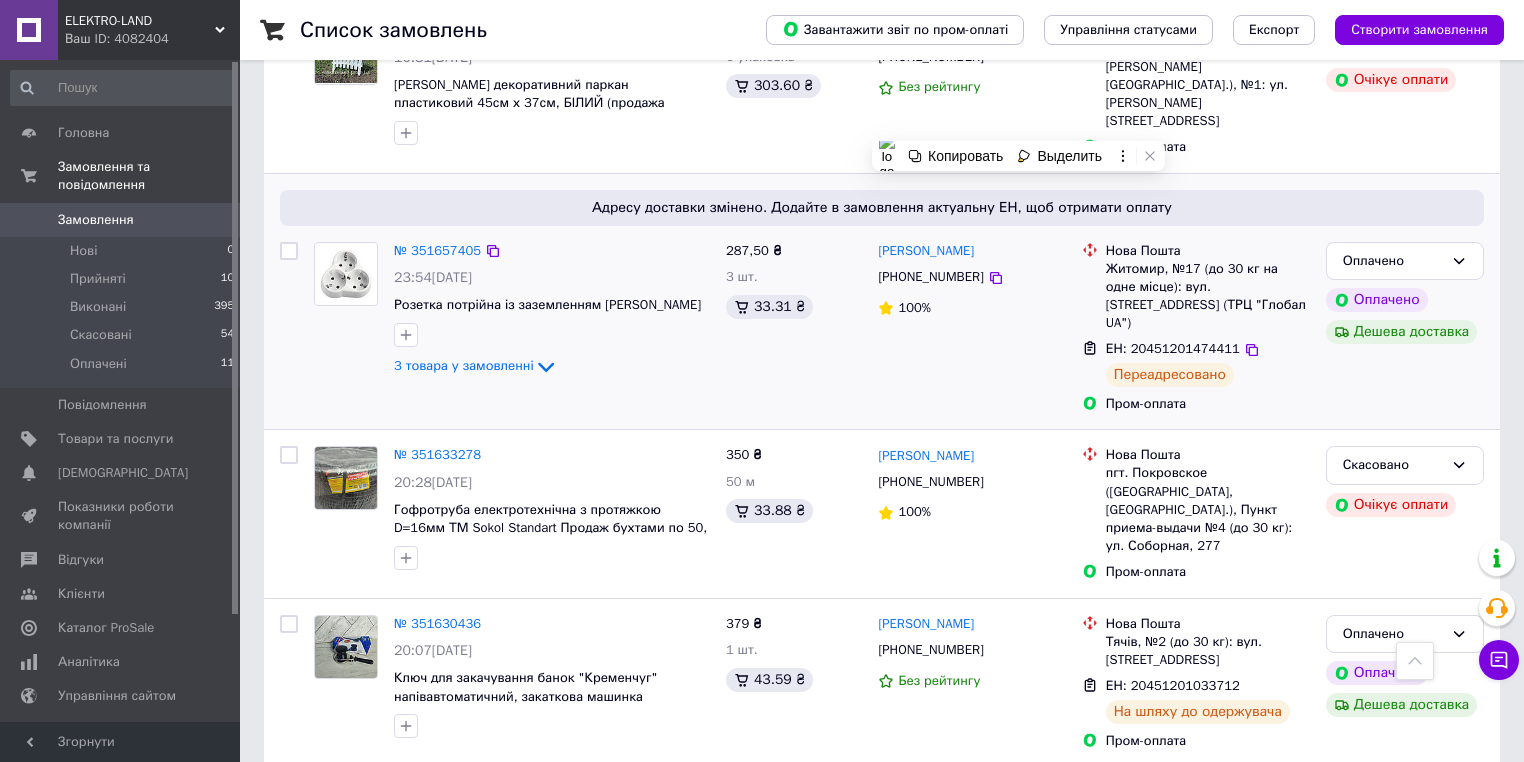 copy on "[PERSON_NAME]" 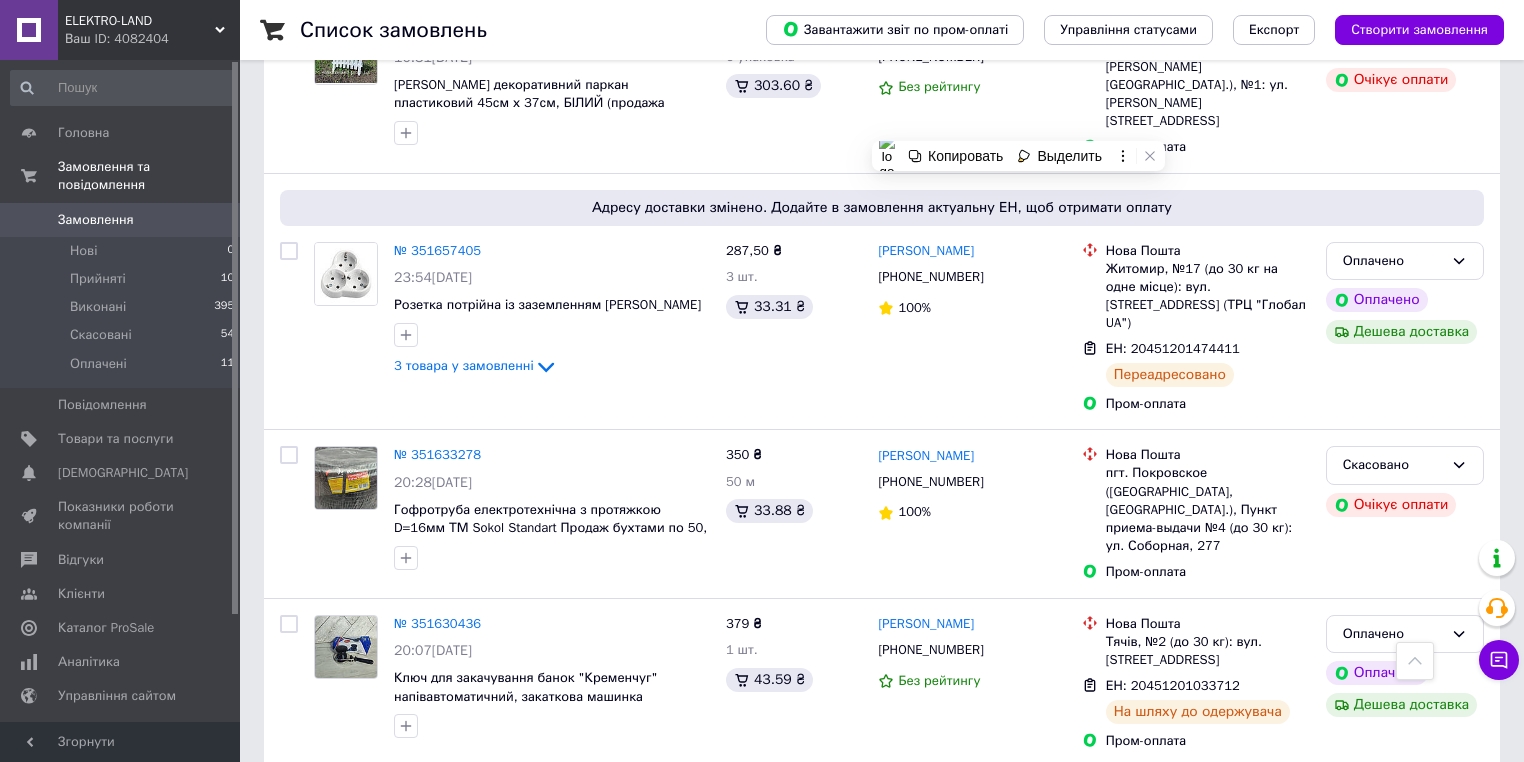 click on "Замовлення" at bounding box center (96, 220) 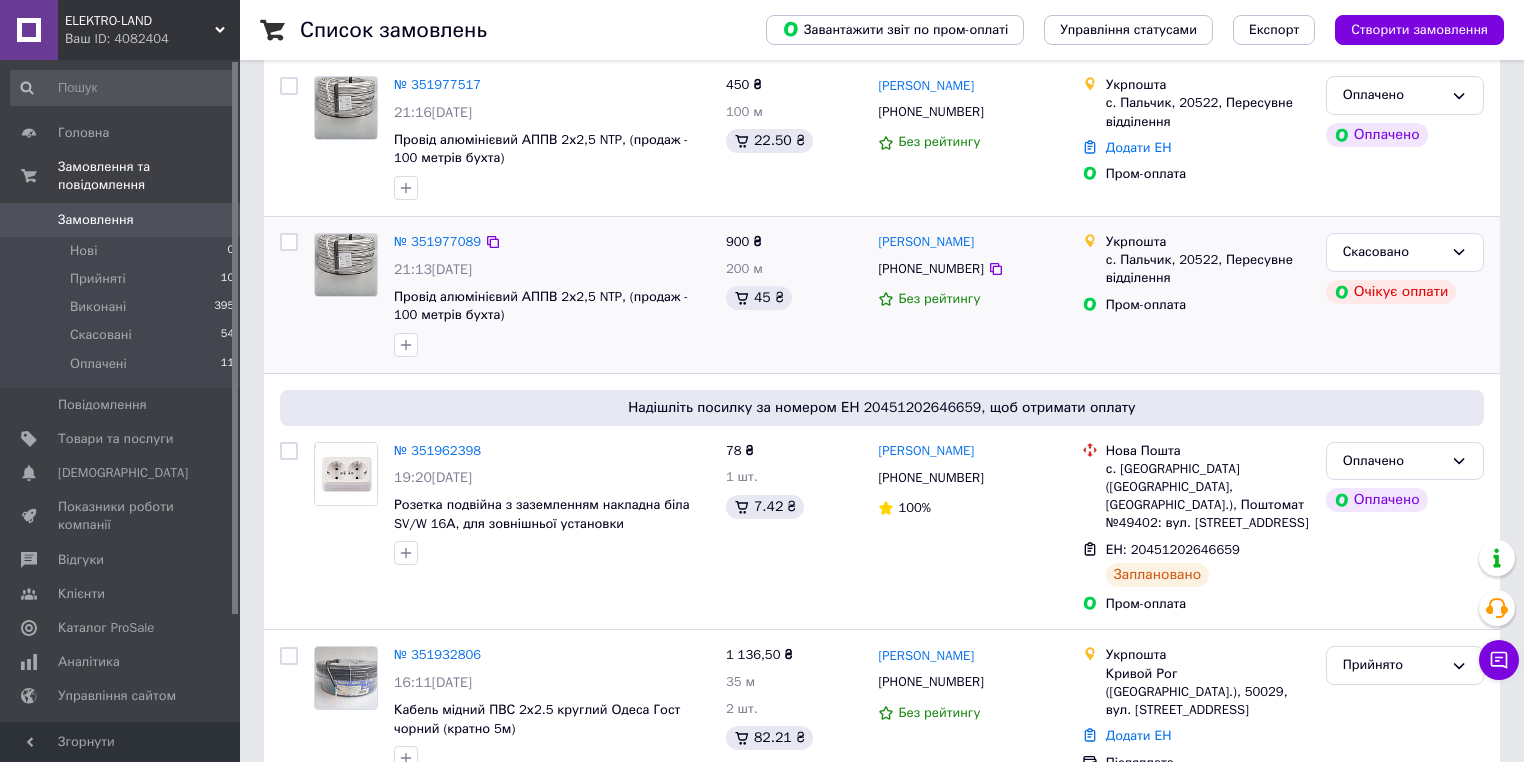 scroll, scrollTop: 480, scrollLeft: 0, axis: vertical 